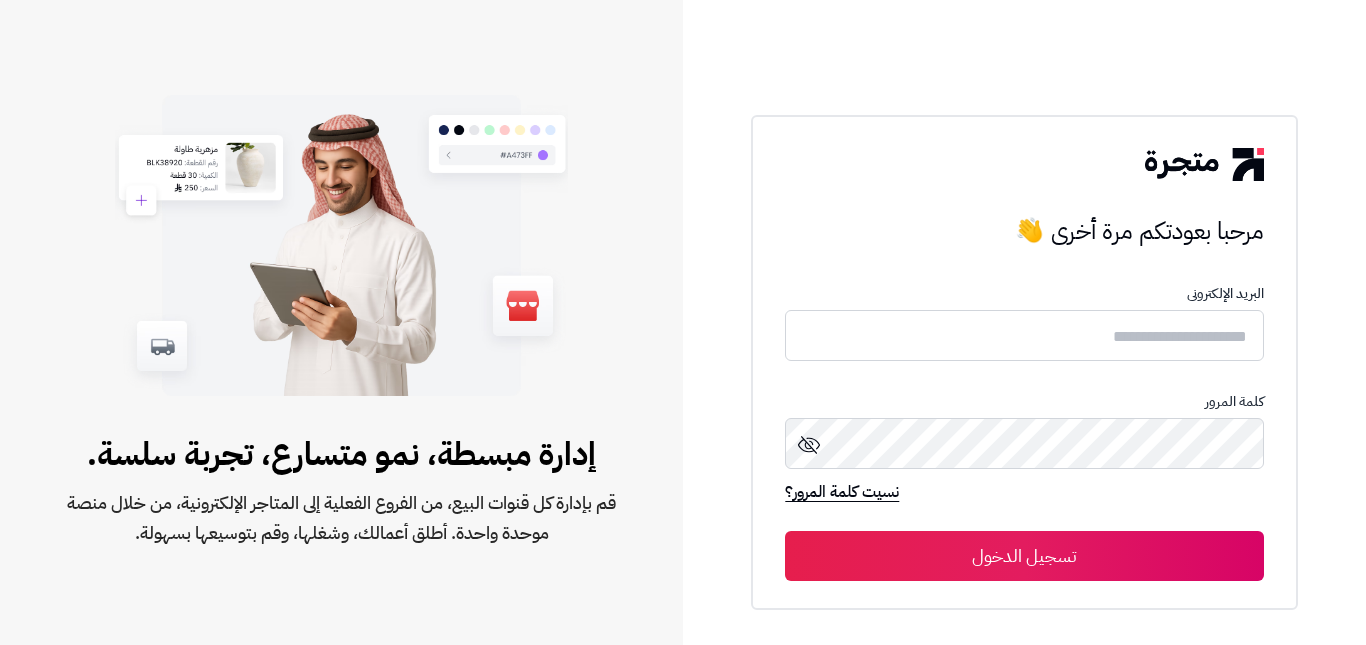 scroll, scrollTop: 0, scrollLeft: 0, axis: both 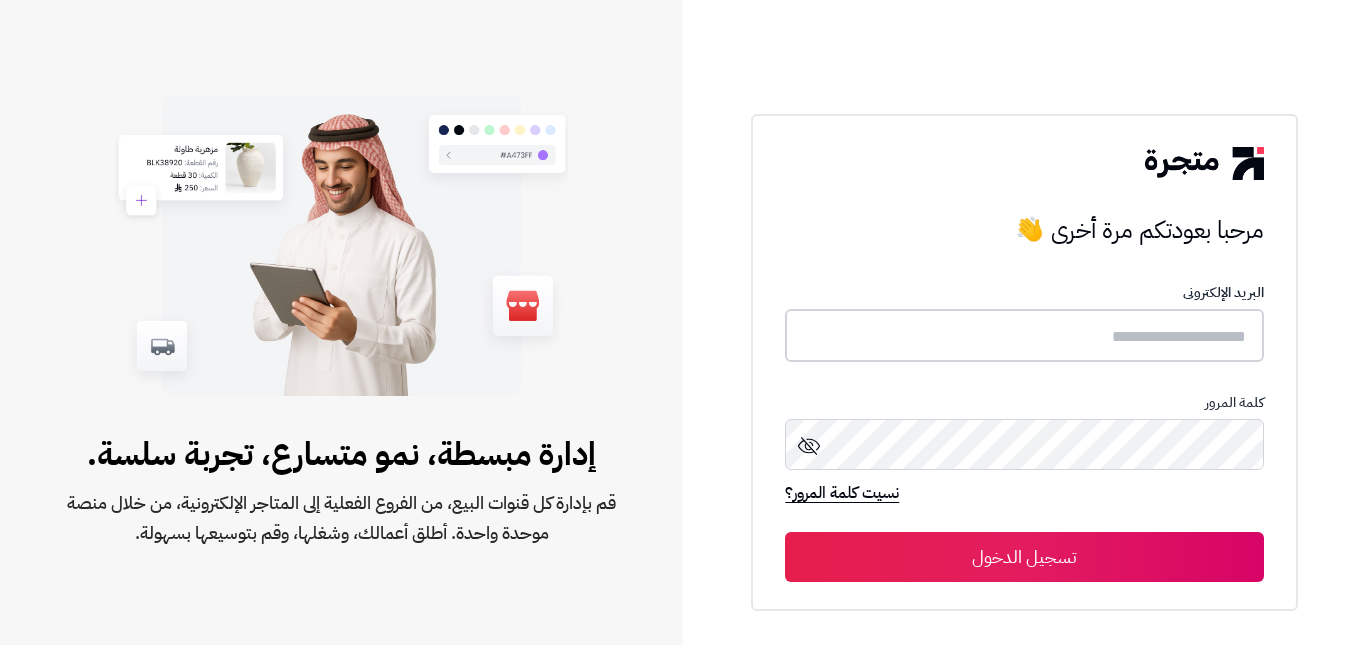 type on "**********" 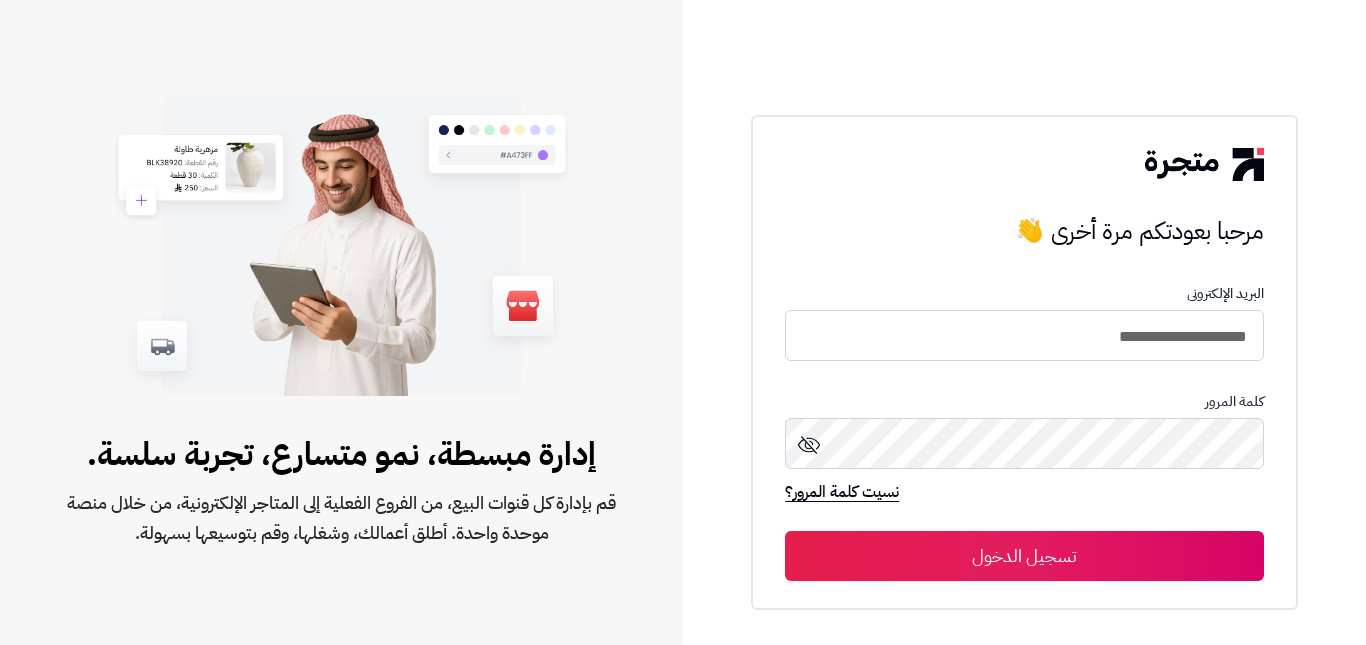 click on "تسجيل الدخول" at bounding box center [1024, 556] 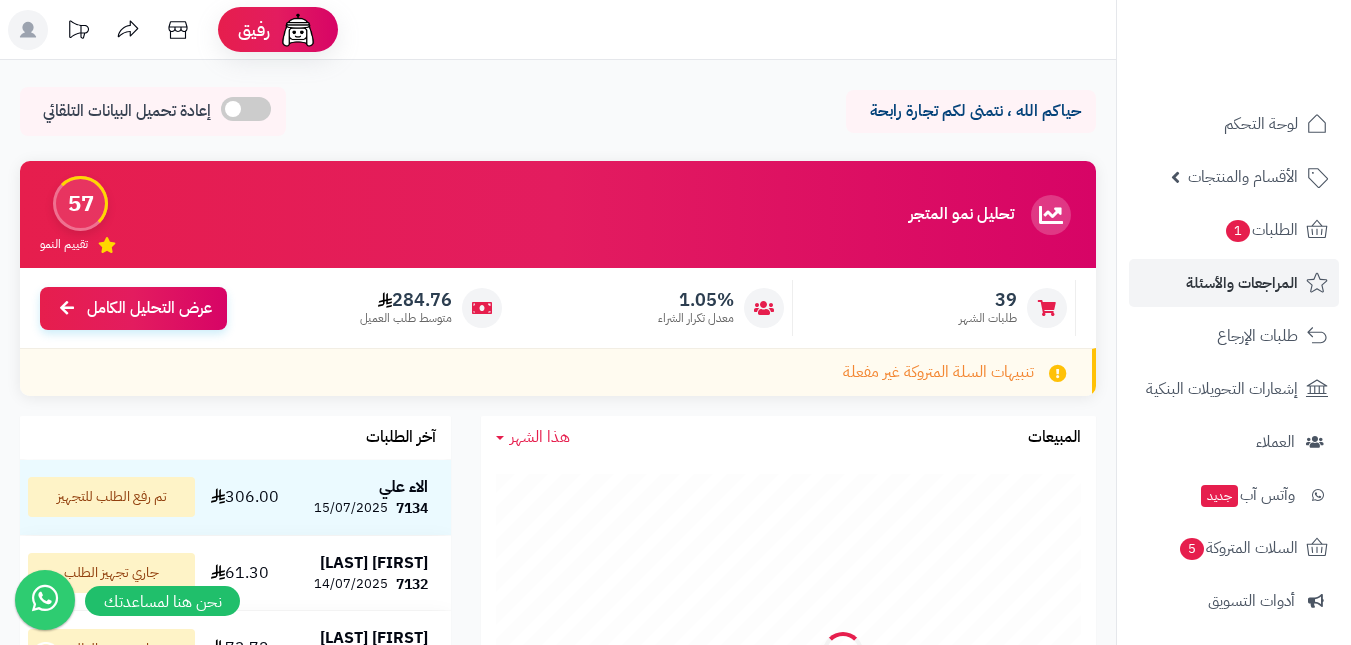 scroll, scrollTop: 0, scrollLeft: 0, axis: both 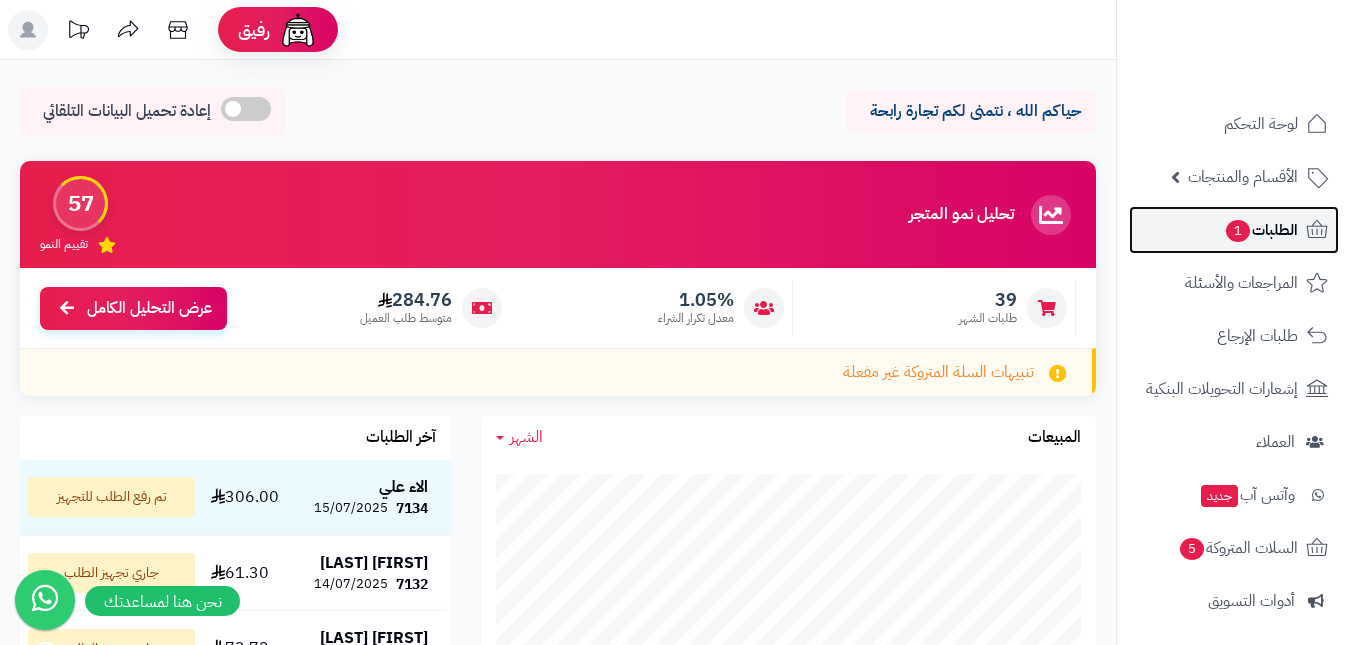 click on "الطلبات  1" at bounding box center [1234, 230] 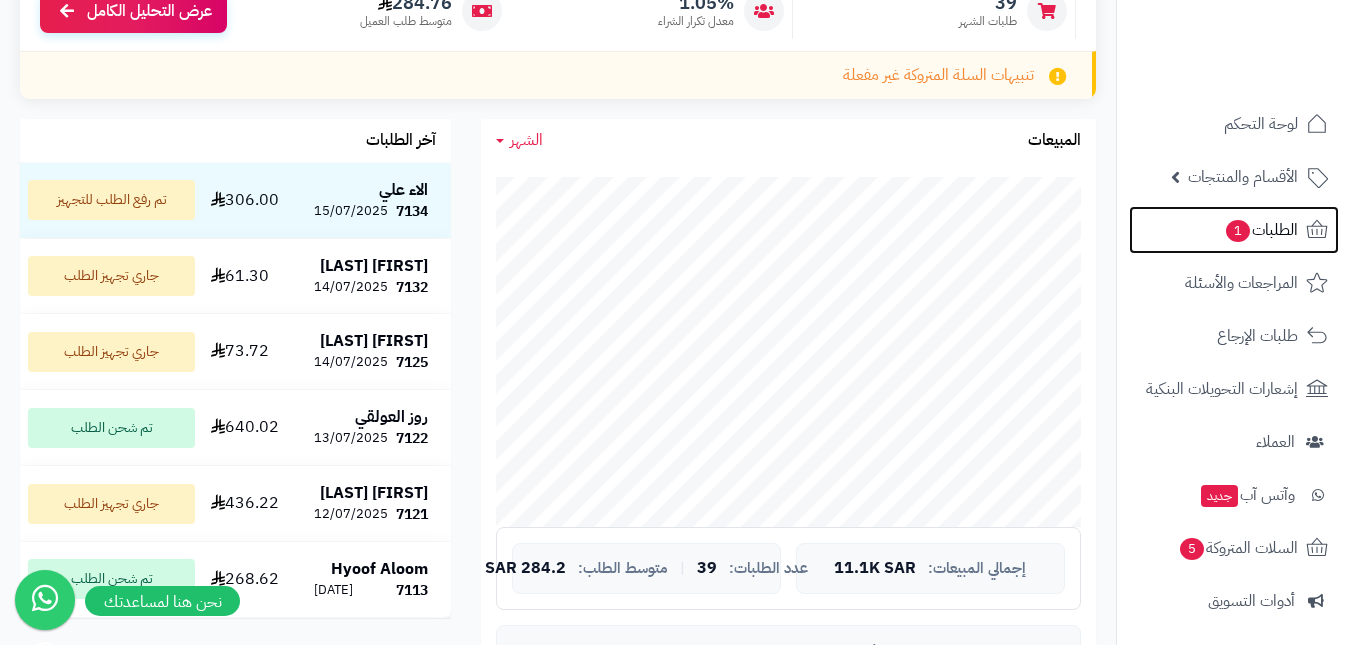 scroll, scrollTop: 300, scrollLeft: 0, axis: vertical 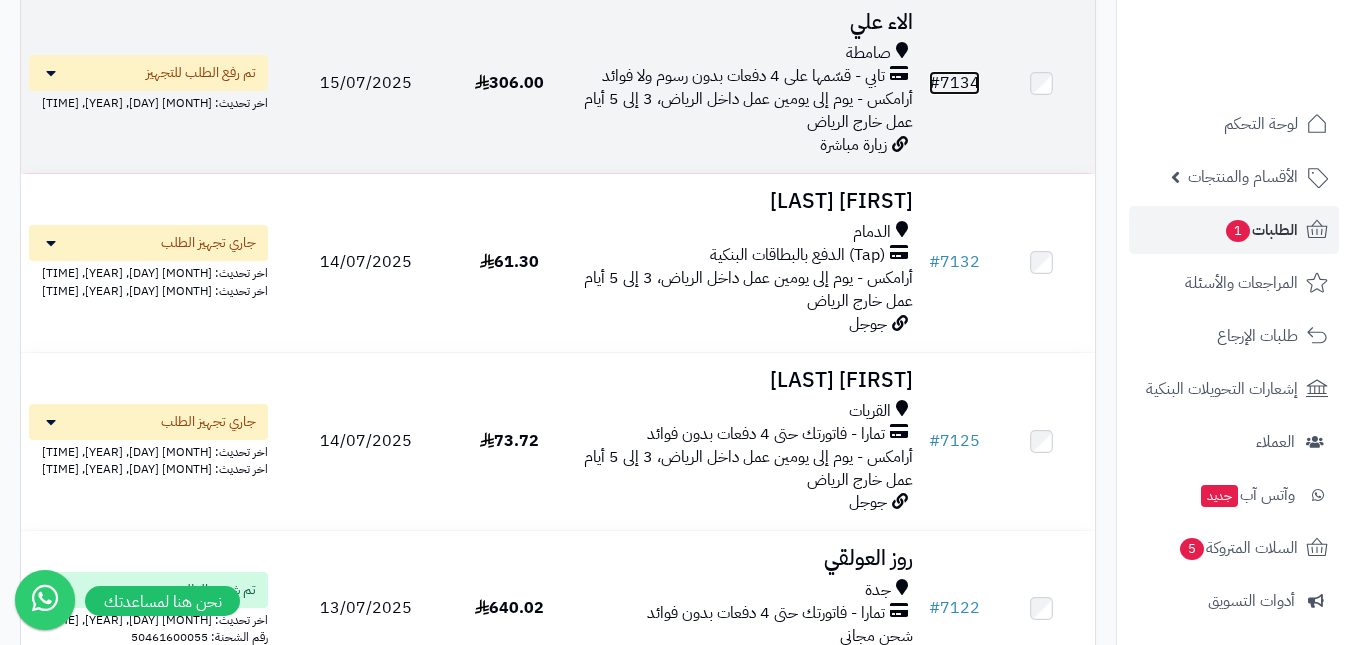 click on "# 7134" at bounding box center (954, 83) 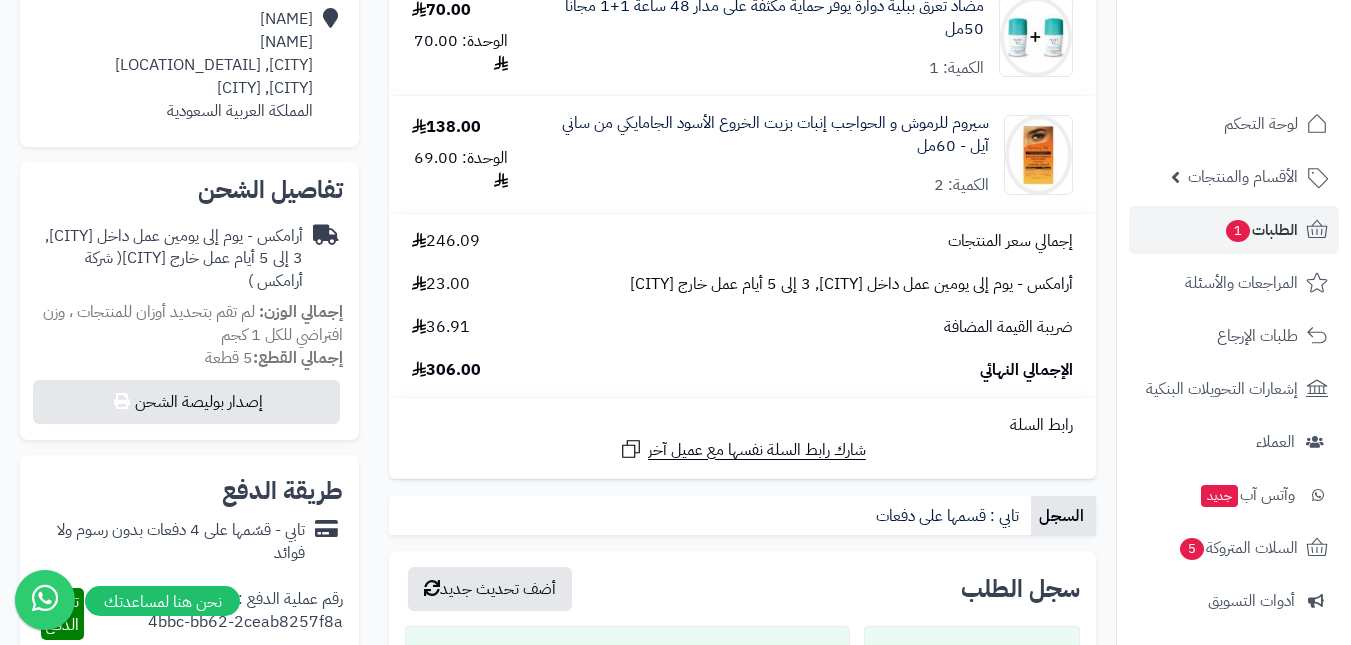 scroll, scrollTop: 500, scrollLeft: 0, axis: vertical 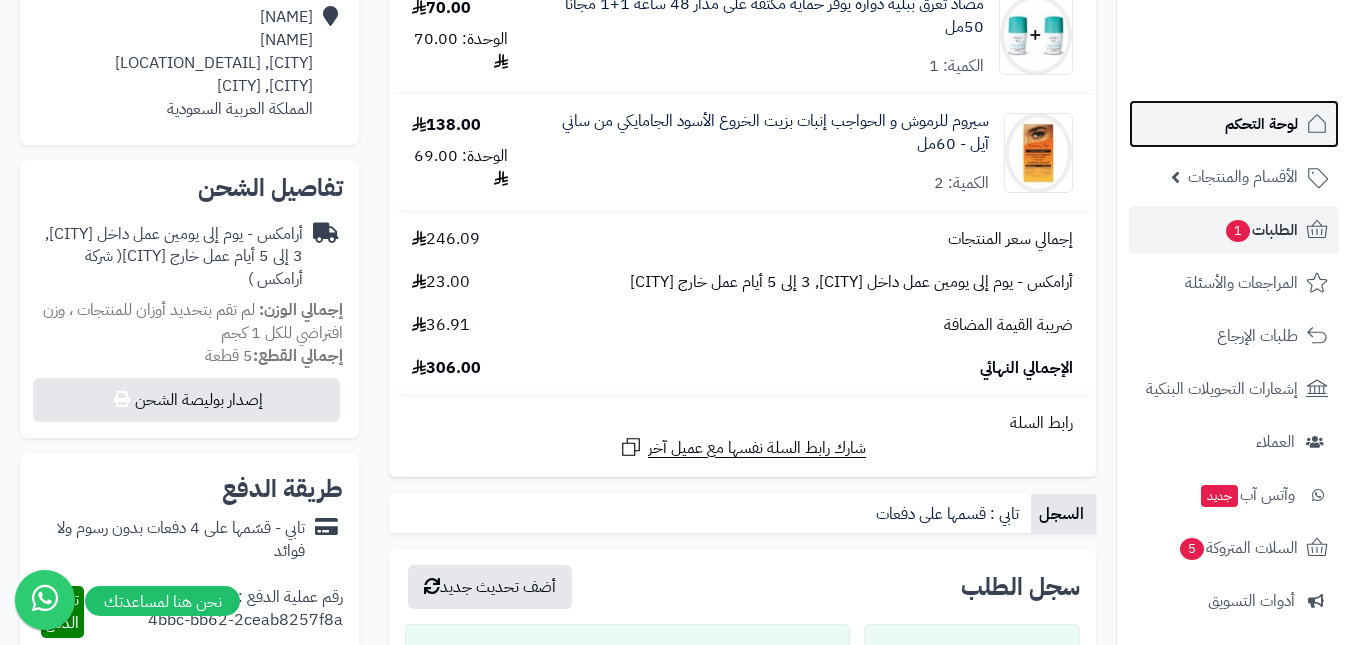 click on "لوحة التحكم" at bounding box center [1261, 124] 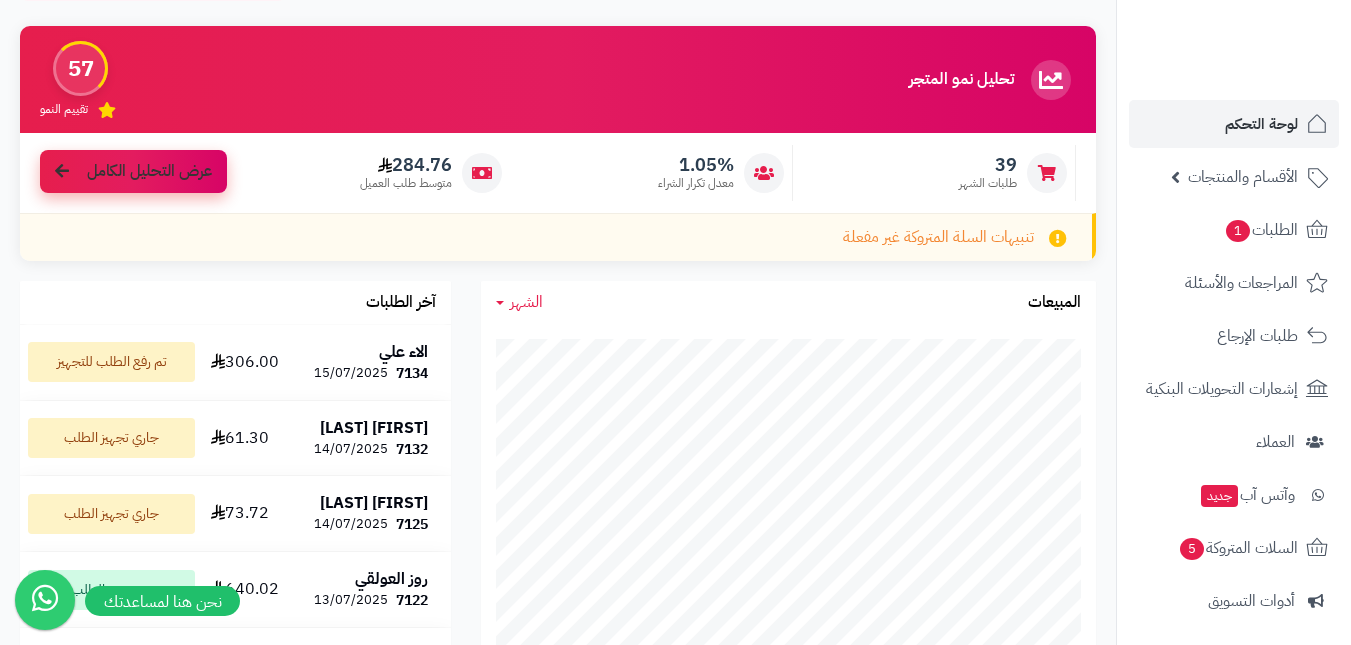 scroll, scrollTop: 100, scrollLeft: 0, axis: vertical 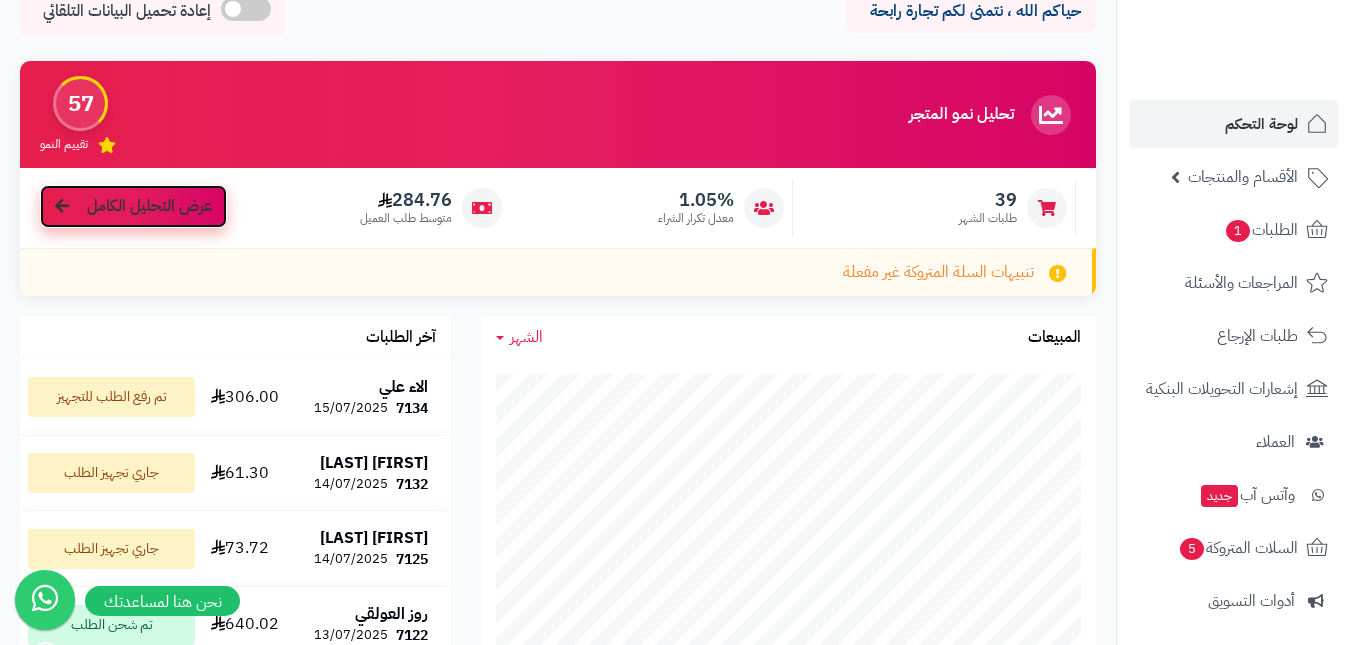 click on "عرض التحليل الكامل" at bounding box center [133, 206] 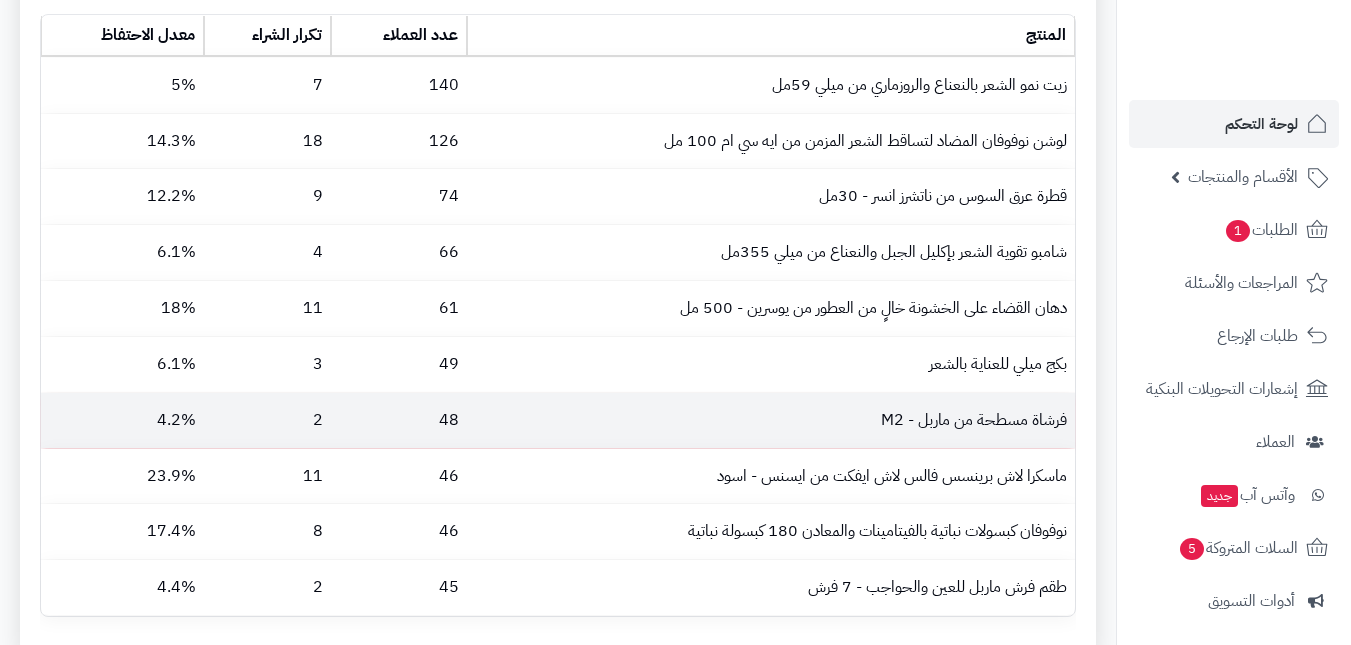 scroll, scrollTop: 2300, scrollLeft: 0, axis: vertical 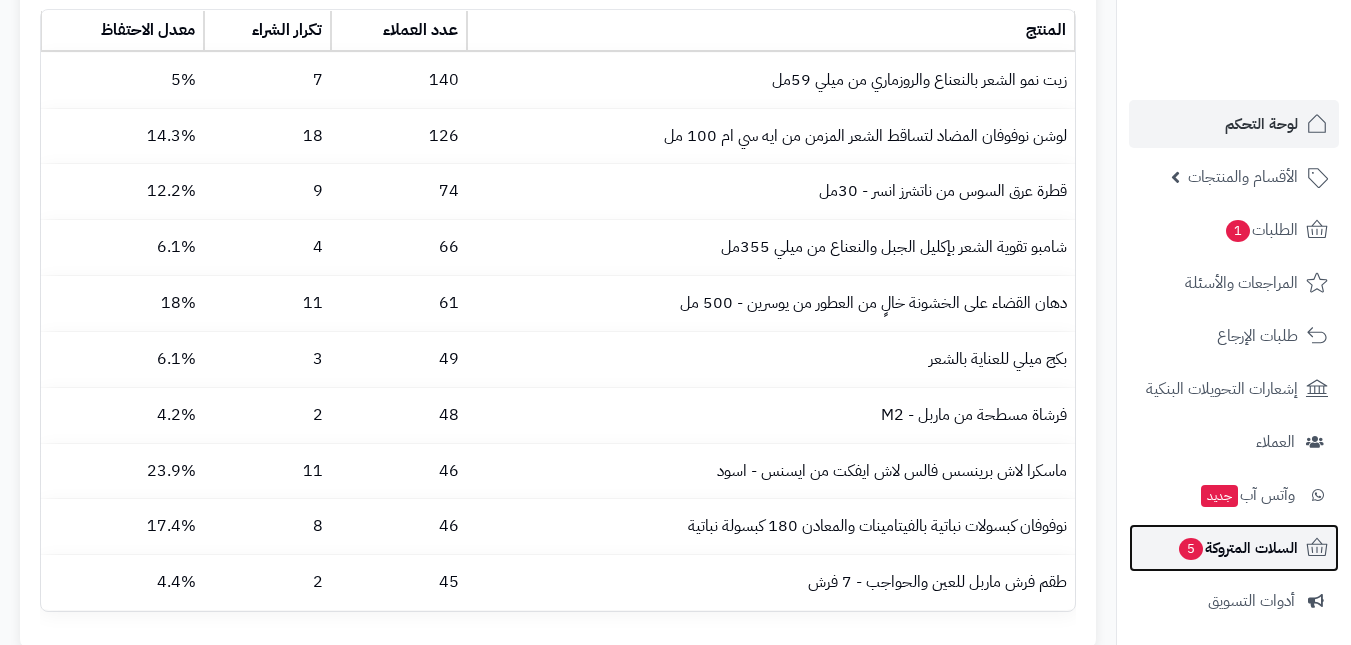 click on "السلات المتروكة  5" at bounding box center [1237, 548] 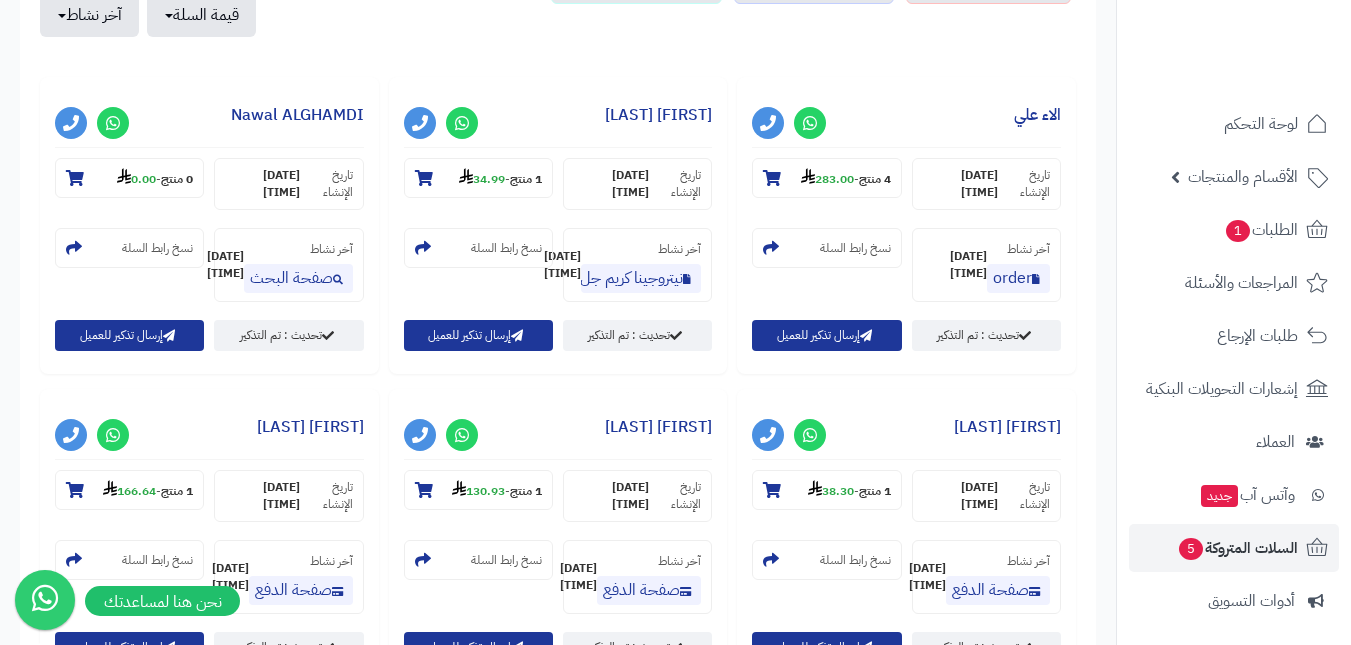 scroll, scrollTop: 800, scrollLeft: 0, axis: vertical 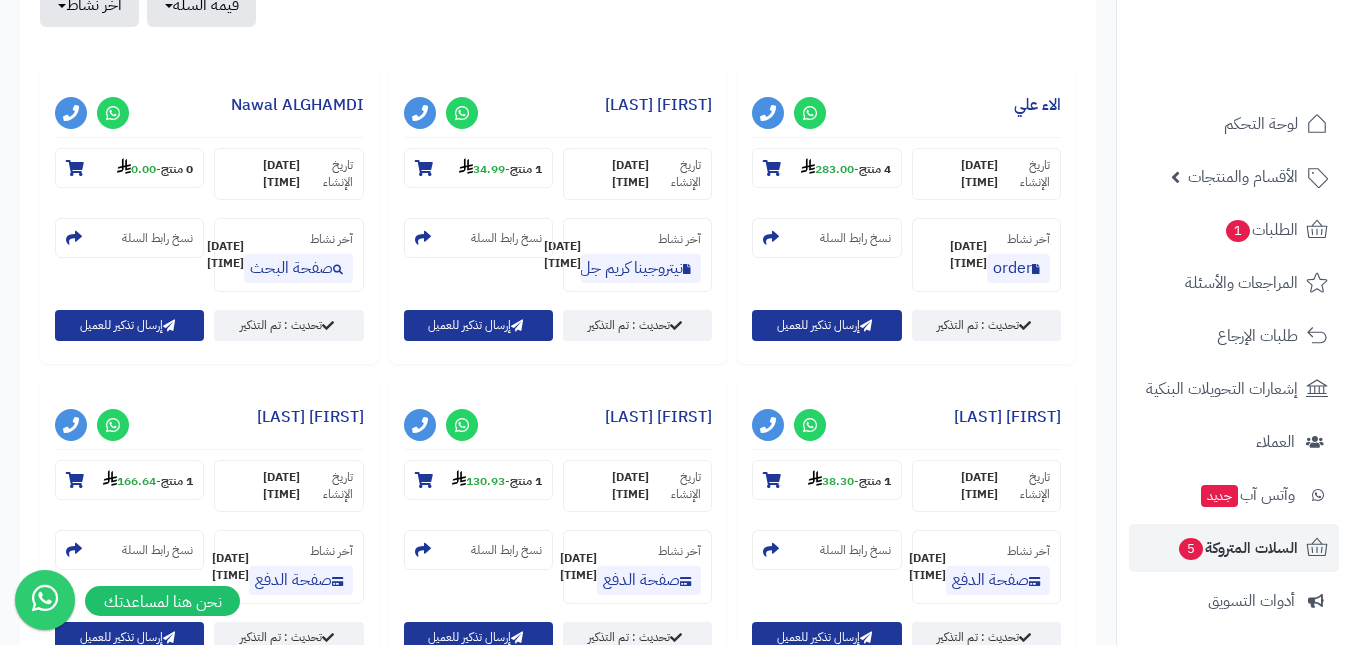 click on "4 منتج
-
283.00" at bounding box center (826, 168) 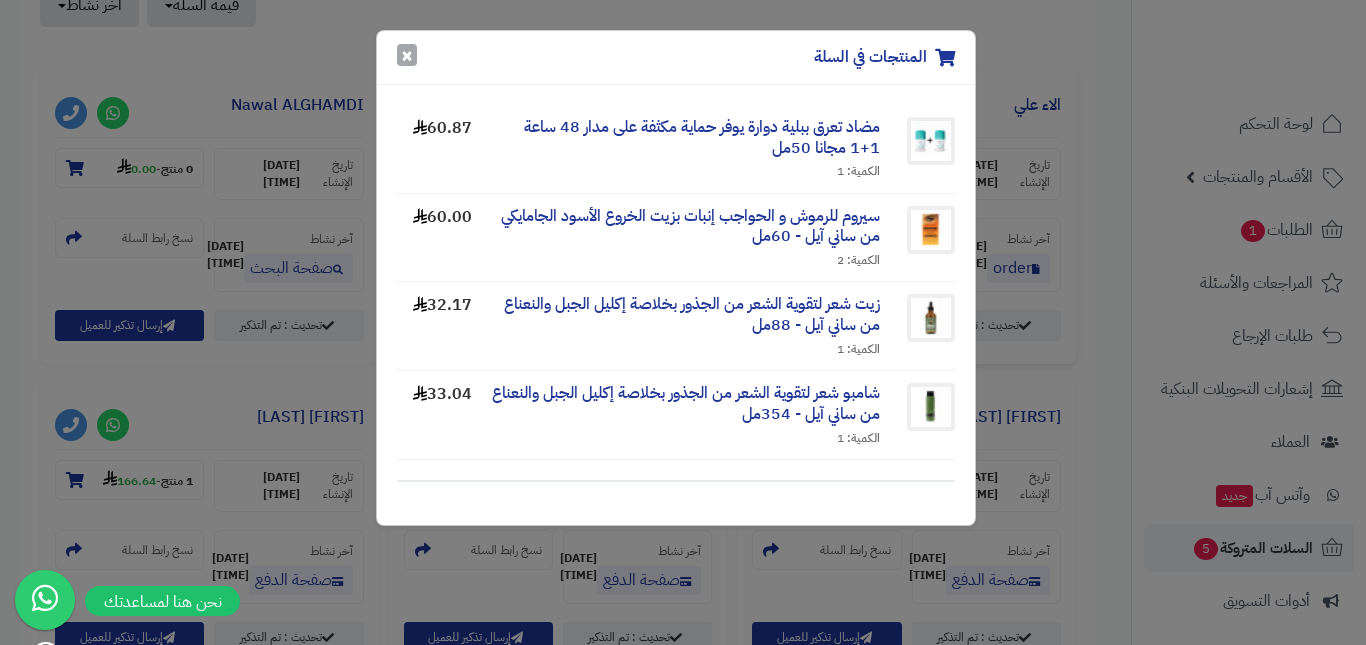 click on "×" at bounding box center [407, 55] 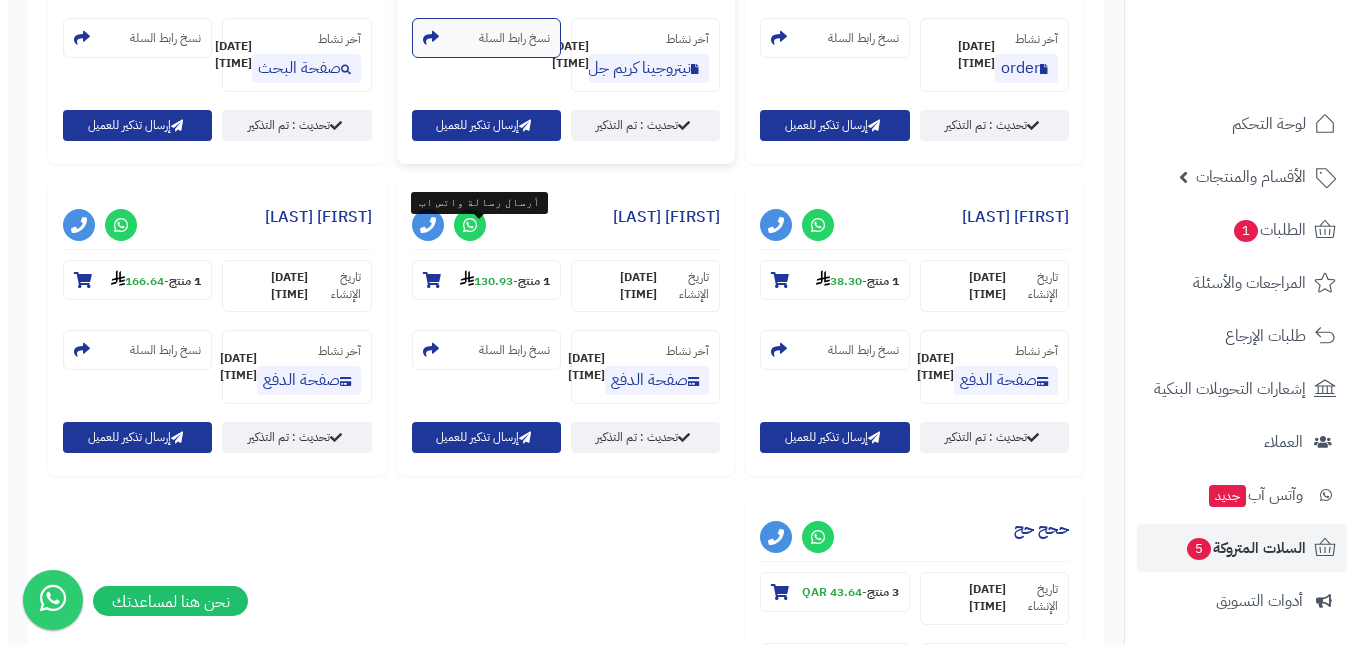 scroll, scrollTop: 1300, scrollLeft: 0, axis: vertical 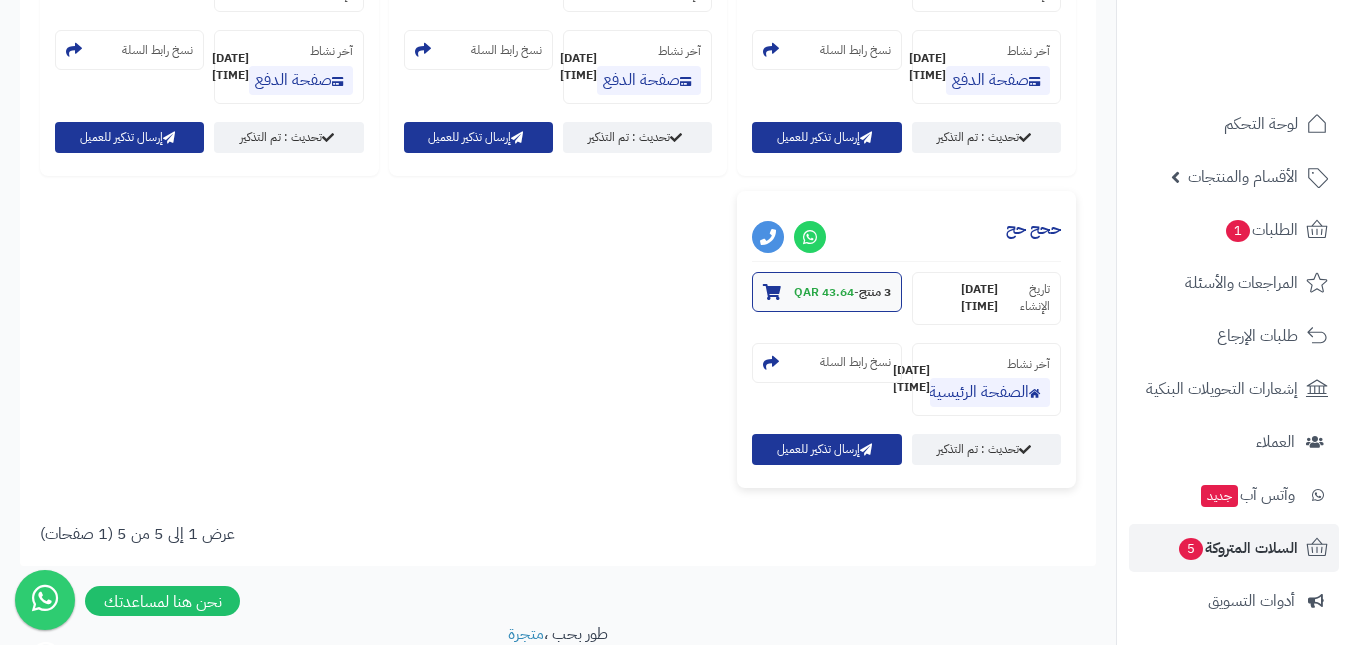 click on "43.64 QAR" at bounding box center (824, 292) 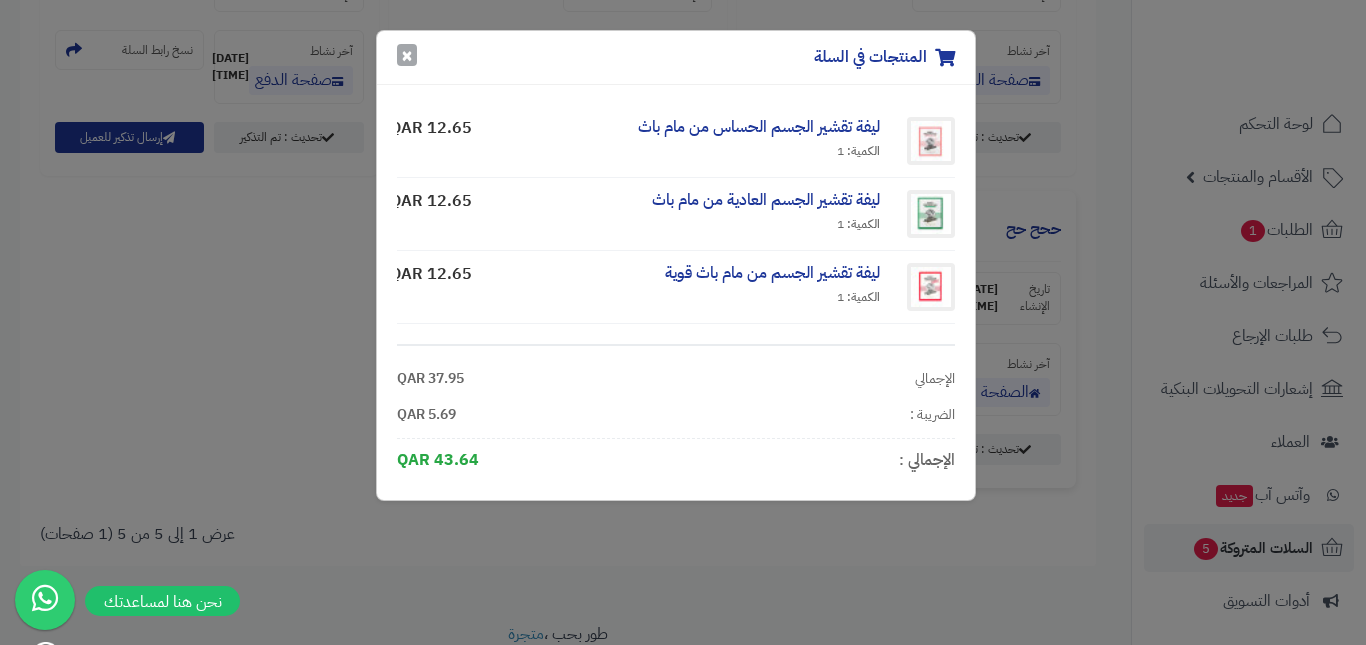 click on "×" at bounding box center [407, 55] 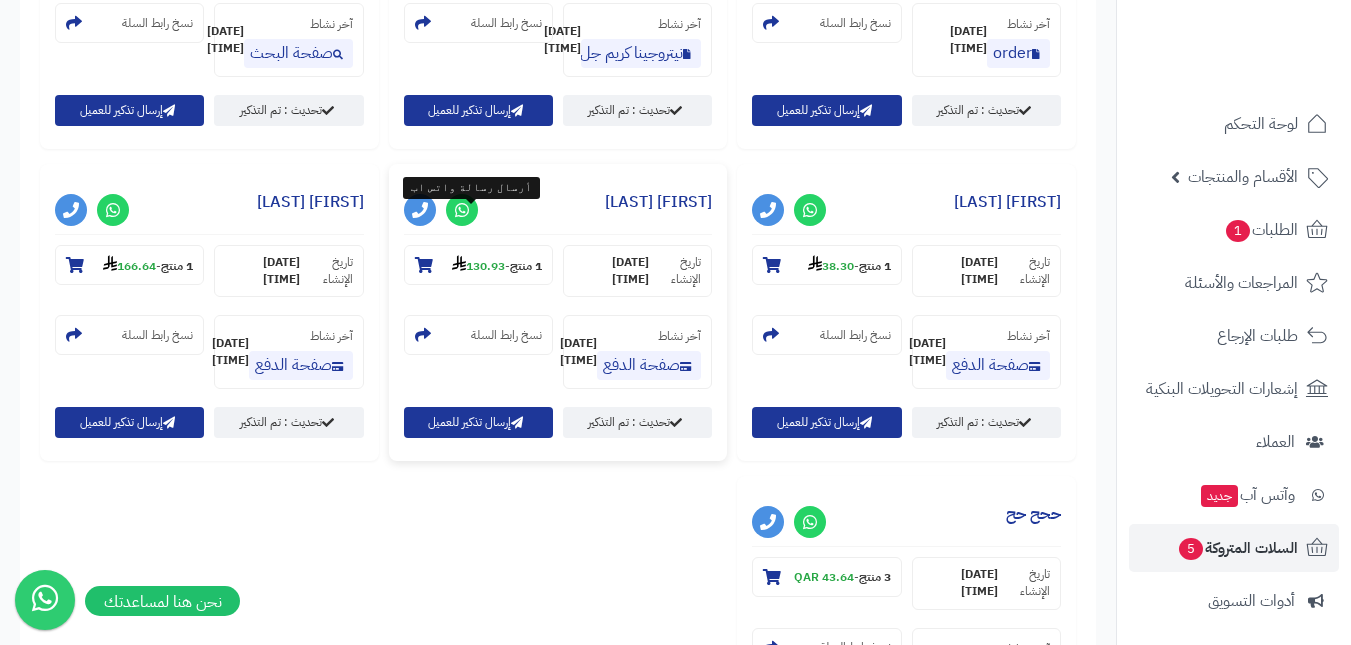scroll, scrollTop: 1000, scrollLeft: 0, axis: vertical 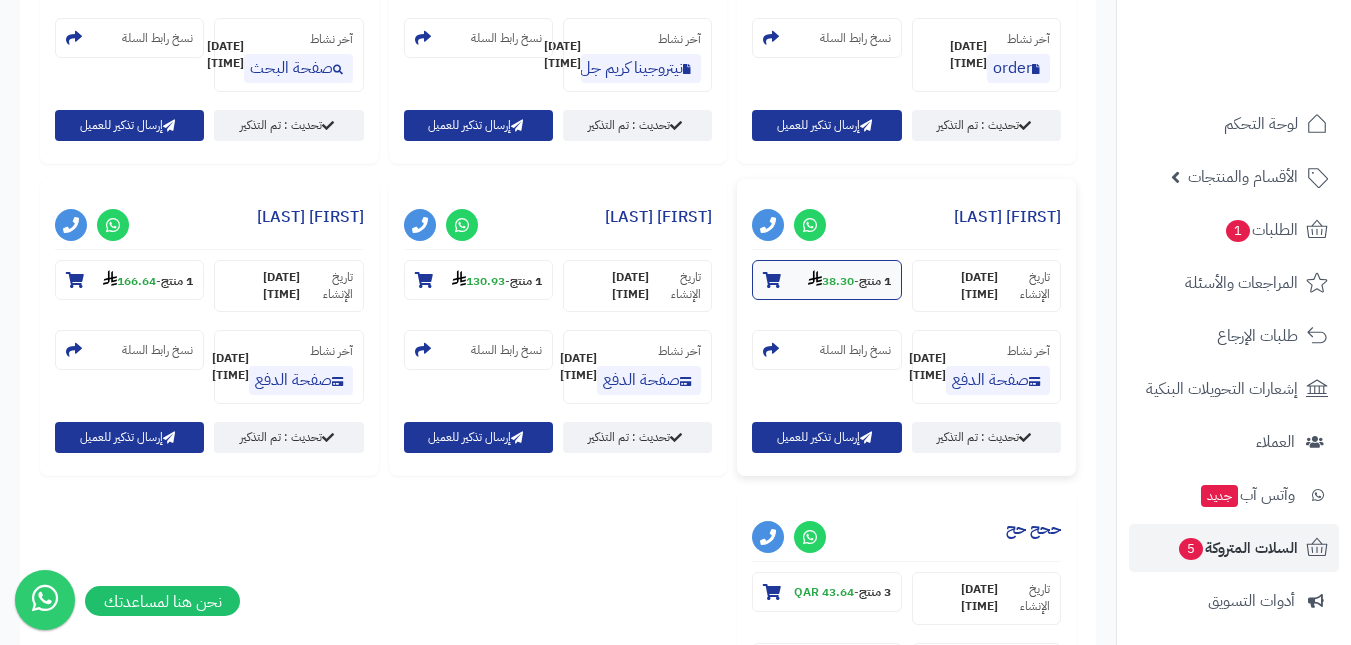 click on "38.30" at bounding box center [831, 281] 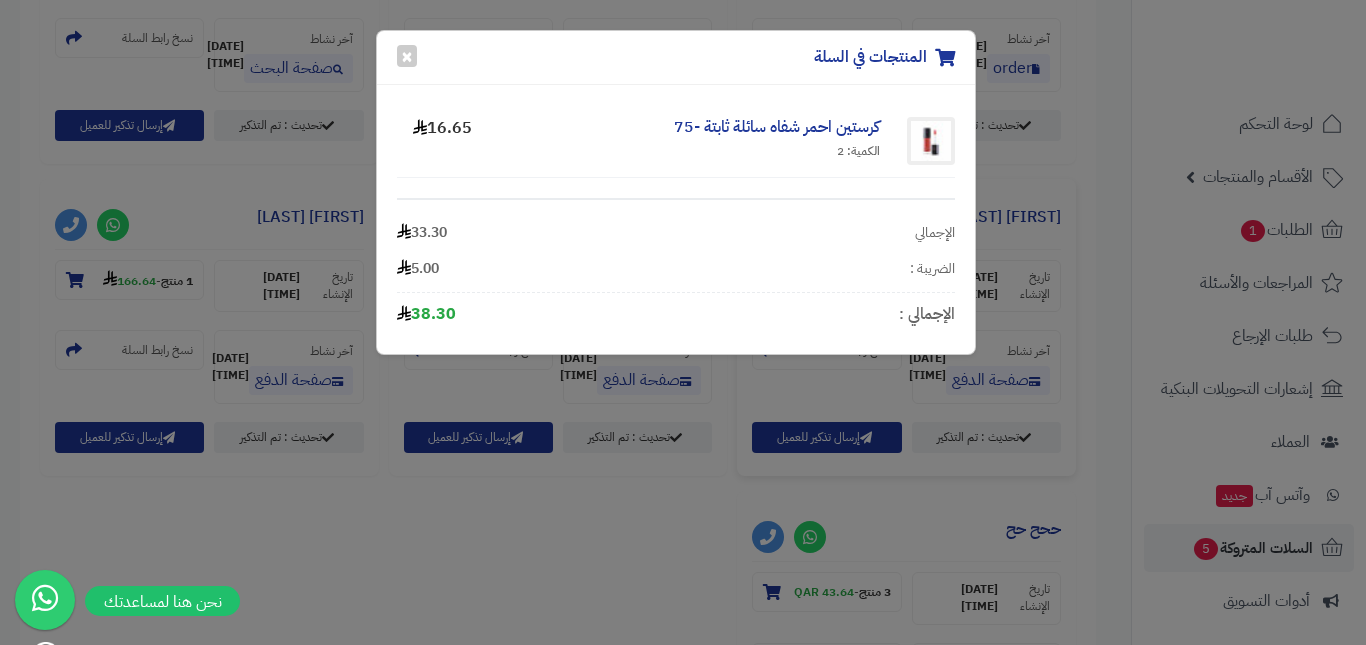click on "المنتجات في السلة
×
كرستين احمر شفاه سائلة ثابتة -75
الكمية:
2
16.65  الإجمالي 33.30  الضريبة : 5.00  الإجمالي : 38.30" at bounding box center [683, 322] 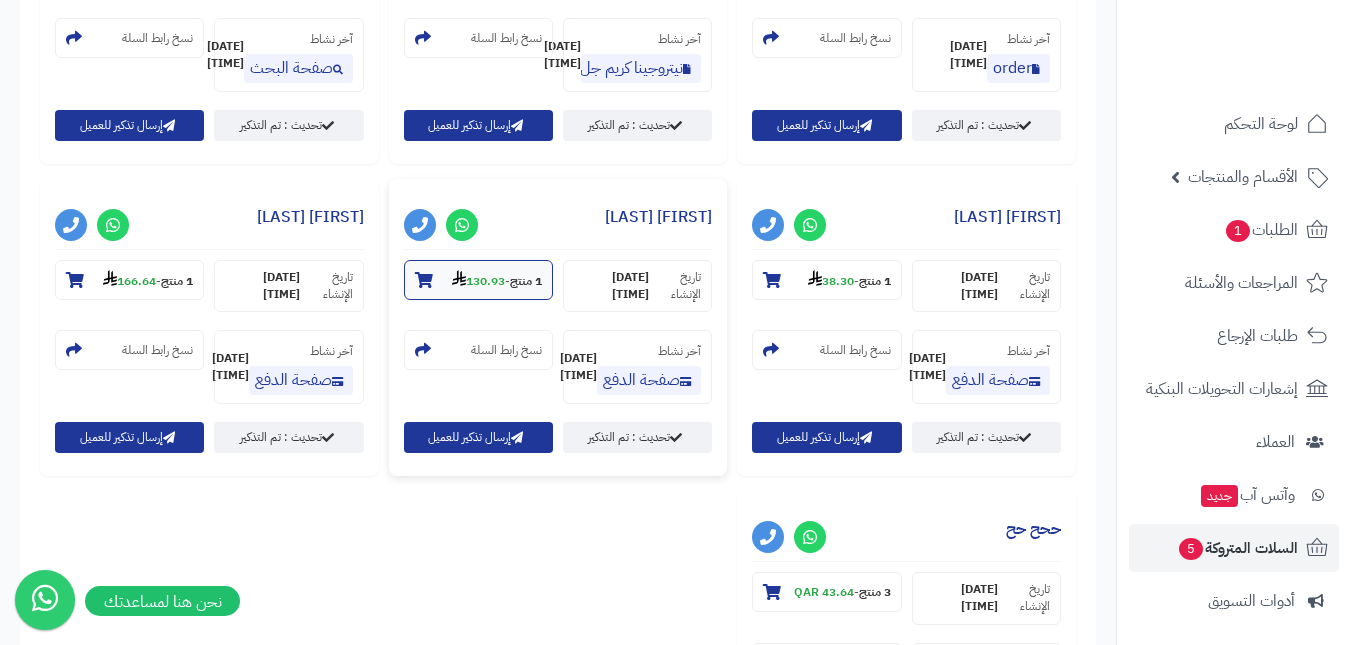 click 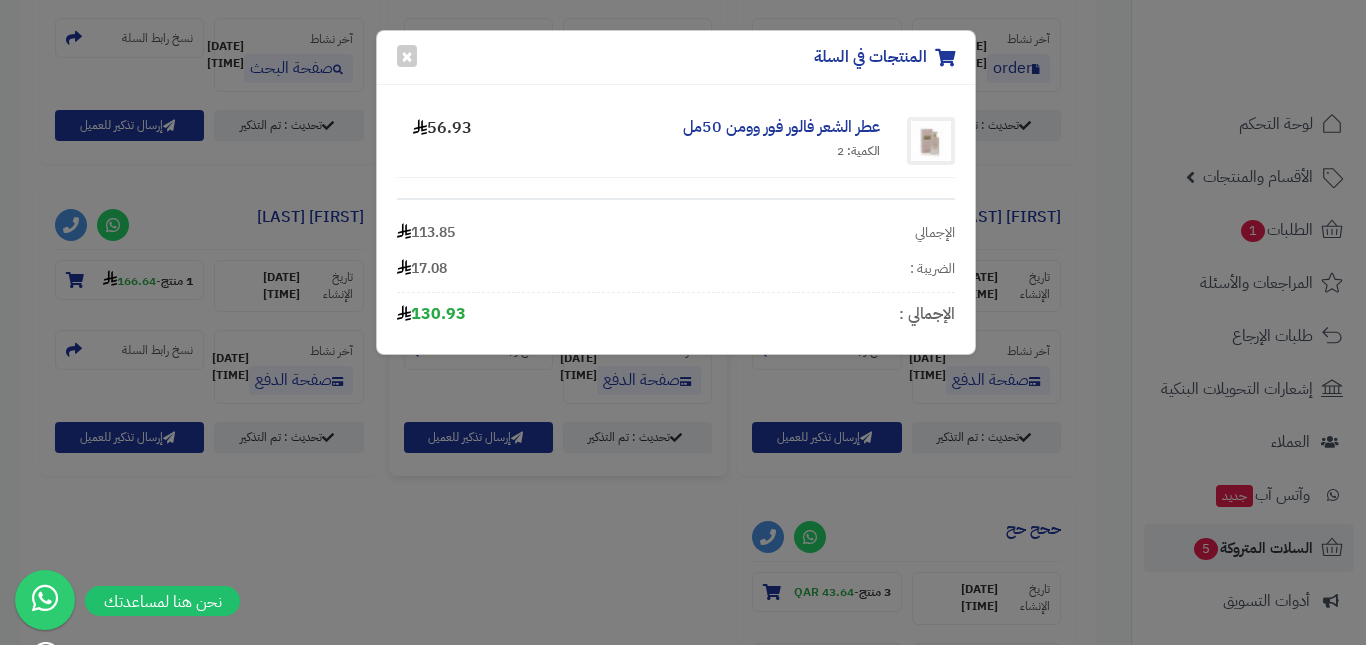 click on "المنتجات في السلة
×
عطر الشعر فالور فور وومن 50مل
الكمية:
2
56.93  الإجمالي 113.85  الضريبة : 17.08  الإجمالي : 130.93" at bounding box center (683, 322) 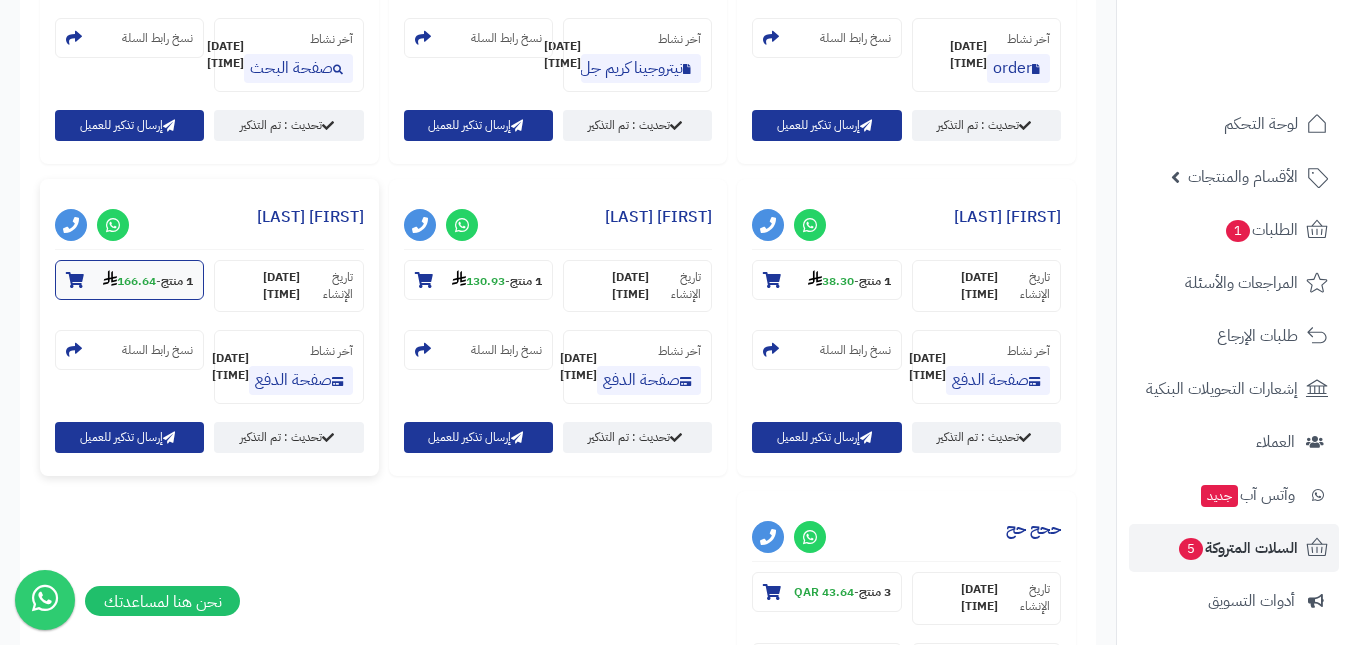 click on "1 منتج
-
166.64" at bounding box center [148, 280] 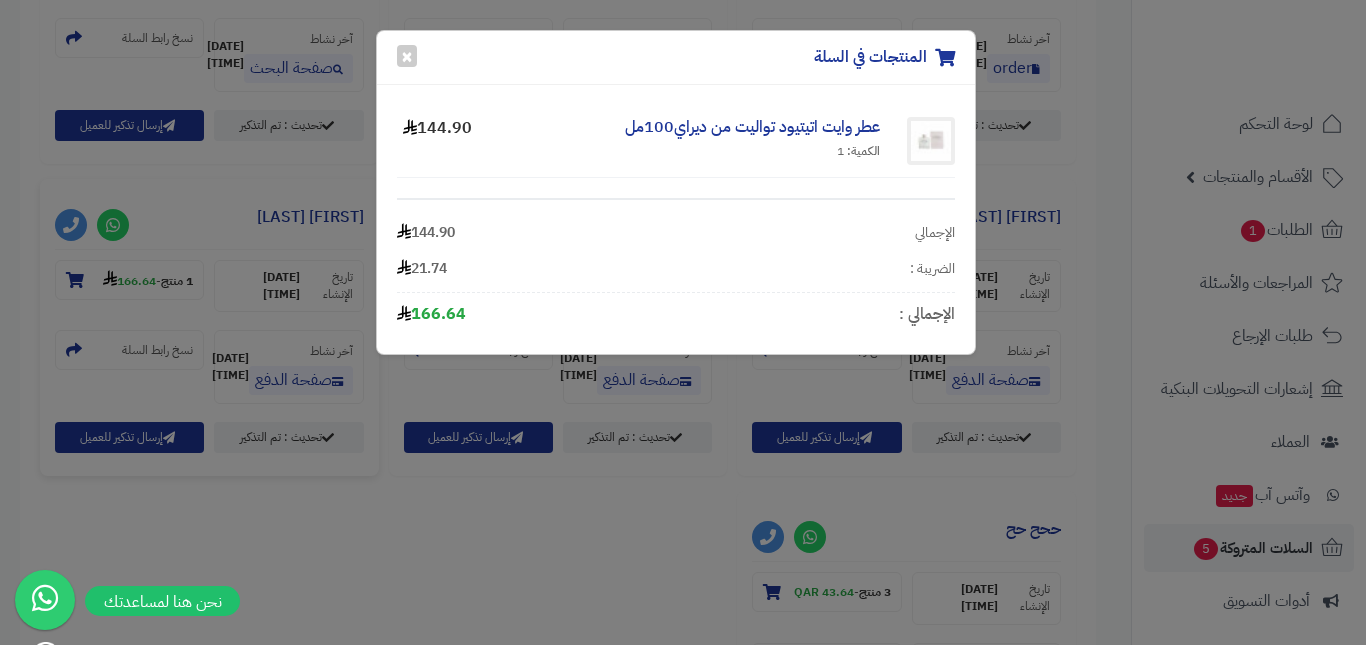 click on "عطر وايت اتيتيود تواليت من ديراي100مل" at bounding box center [683, 322] 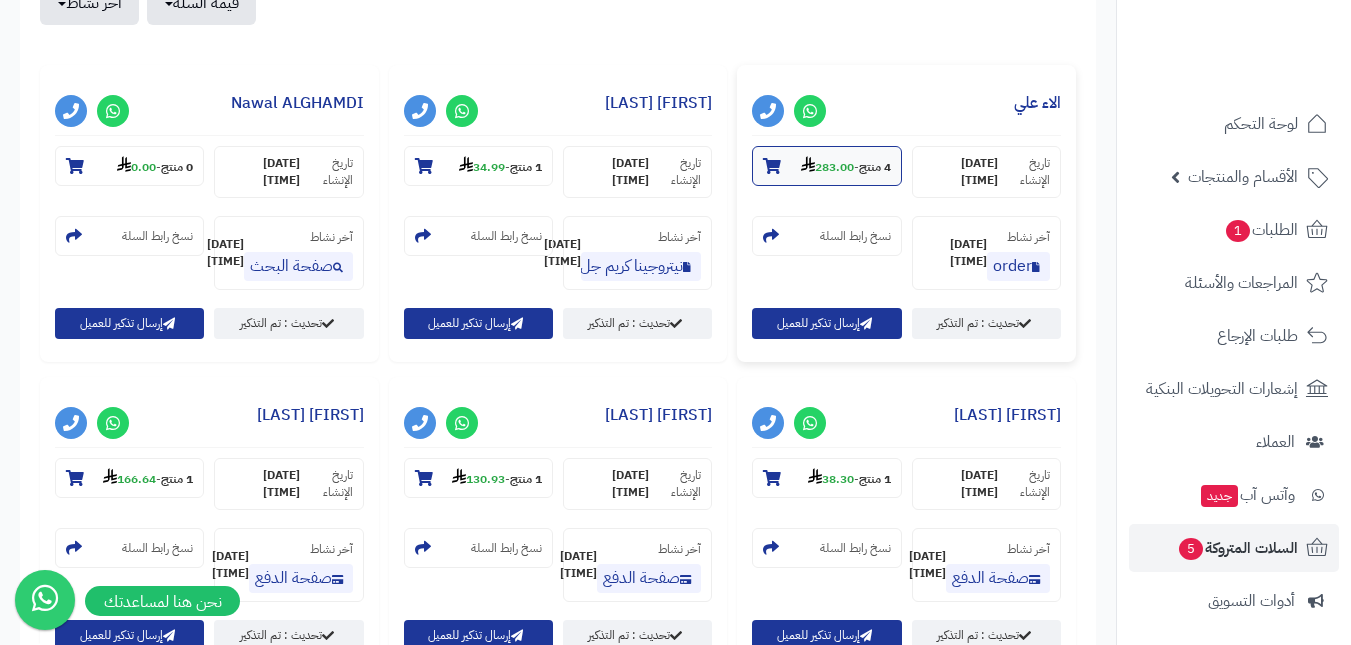 scroll, scrollTop: 800, scrollLeft: 0, axis: vertical 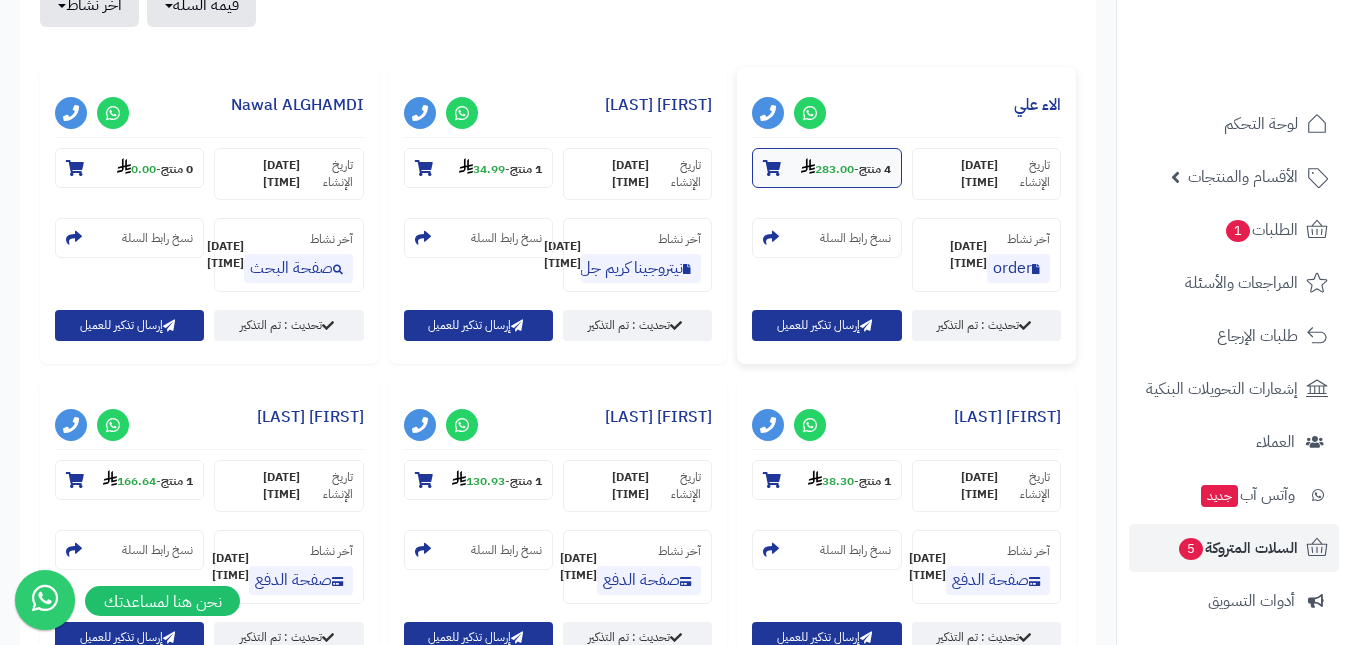 click on "4 منتج
-
283.00" at bounding box center (826, 168) 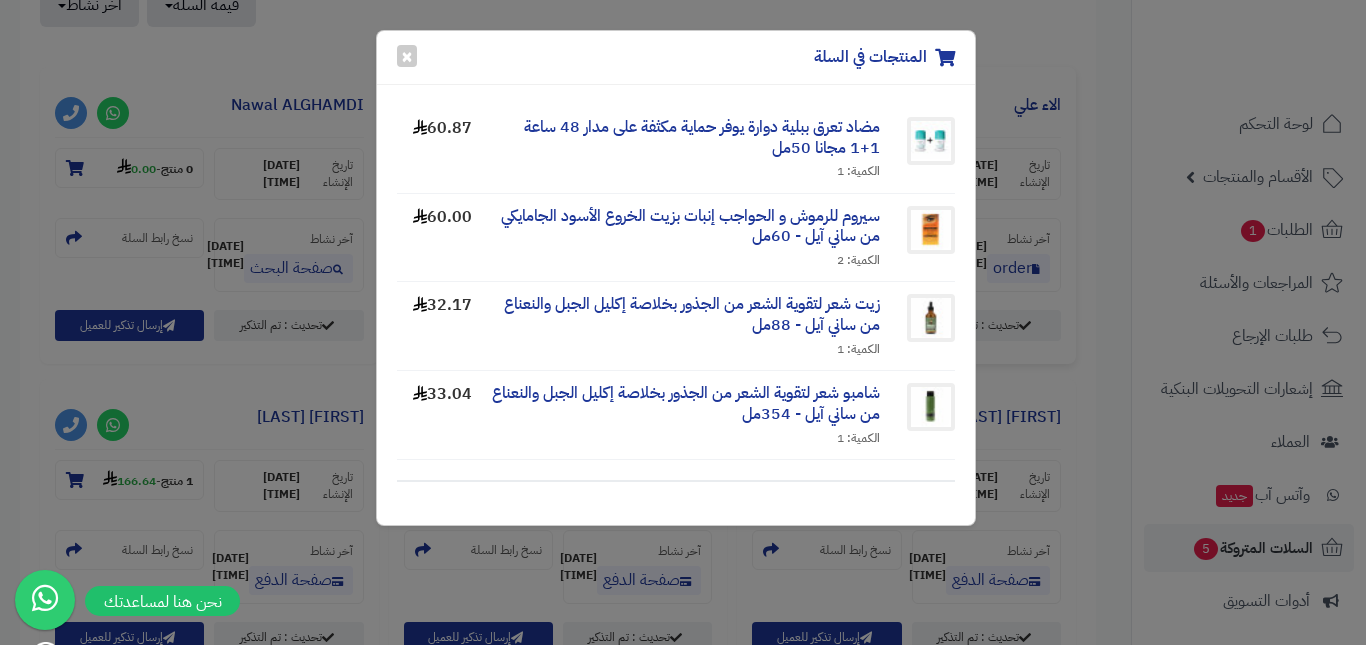 click on "المنتجات في السلة
×
مضاد تعرق ببلية دوارة يوفر حماية مكثفة على مدار 48 ساعة 1+1 مجانا 50مل
الكمية:
1
60.87
سيروم للرموش و الحواجب إنبات بزيت الخروع الأسود الجامايكي من ساني آيل - 60مل
الكمية:
2
60.00
زيت شعر لتقوية الشعر من الجذور بخلاصة إكليل الجبل والنعناع من ساني آيل - 88مل
الكمية:
1
32.17
شامبو شعر لتقوية الشعر من الجذور بخلاصة إكليل الجبل والنعناع من ساني آيل - 354مل
الكمية:
1
33.04  الإجمالي 246.09  الضريبة : 36.91  الإجمالي : 283.00" at bounding box center [683, 322] 